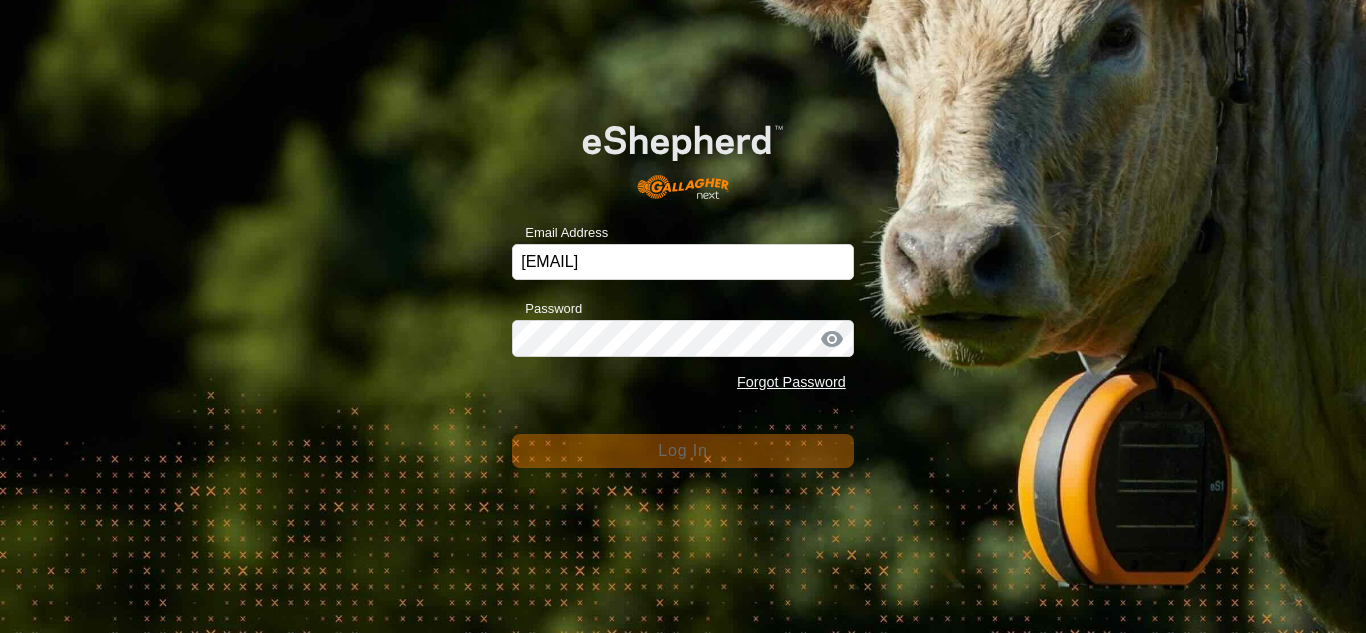 scroll, scrollTop: 0, scrollLeft: 0, axis: both 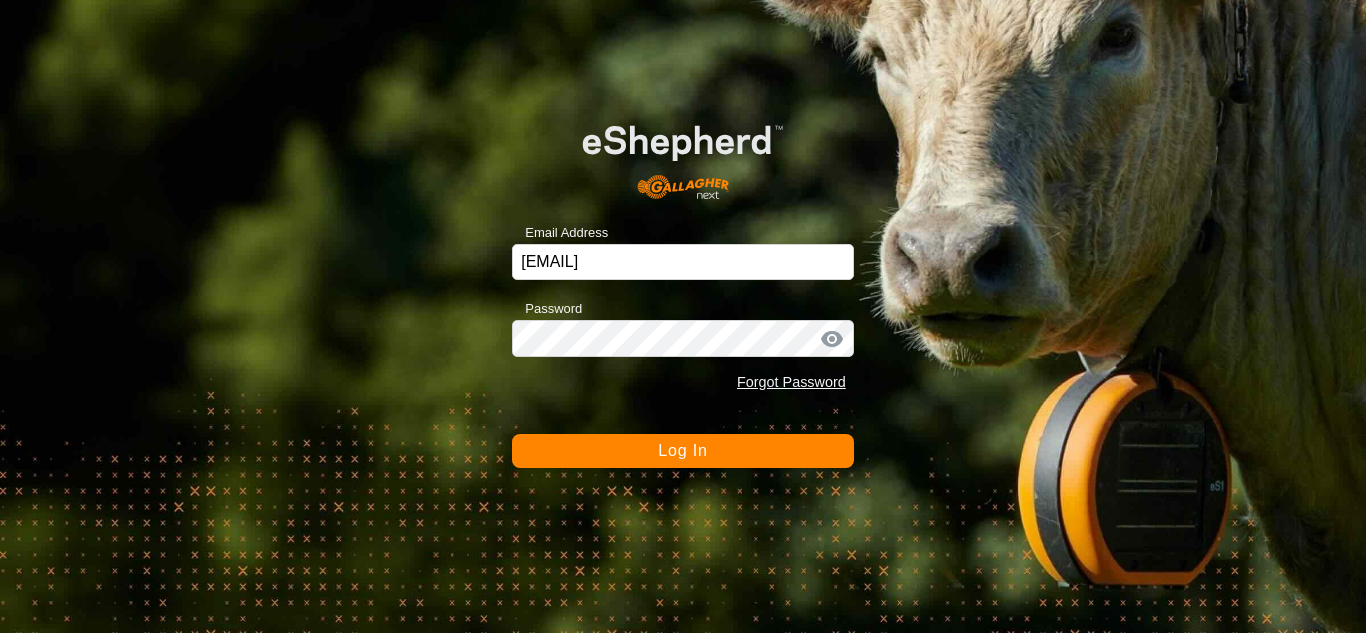 click on "Email Address [EMAIL] Password Forgot Password Log In" 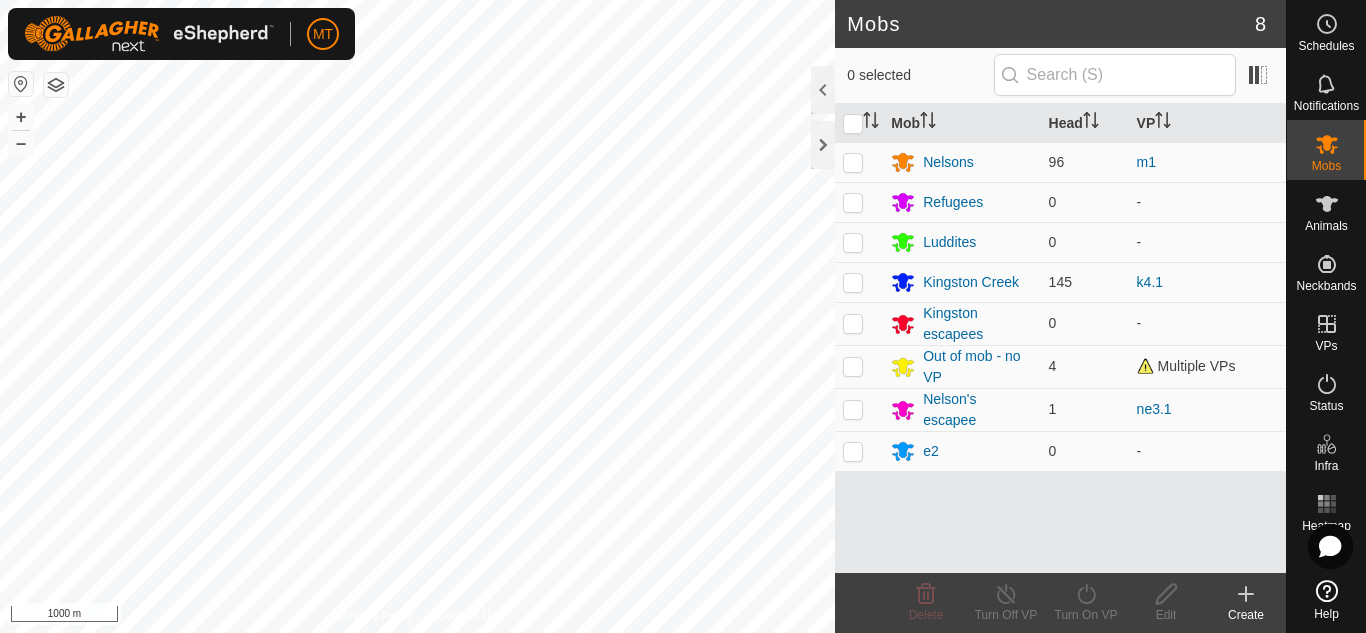 scroll, scrollTop: 0, scrollLeft: 0, axis: both 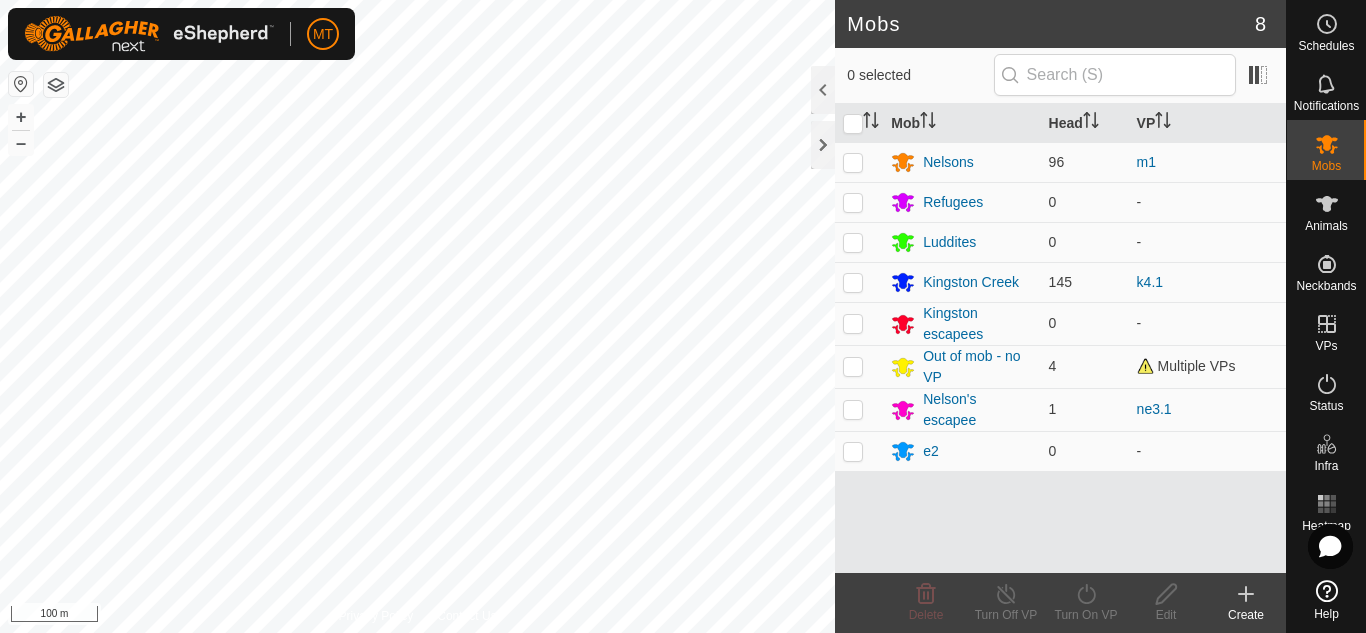 click on "MT Schedules Notifications Mobs Animals Neckbands VPs Status Infra Heatmap Help Mobs 8  0 selected   Mob   Head   VP  Nelsons 96 m1 Refugees 0  -  Luddites 0  -  Kingston Creek 145 k4.1 Kingston escapees 0  -  Out of mob - no VP 4 Multiple VPs Nelson's escapee 1 ne3.1 e2 0  -  Delete  Turn Off VP   Turn On VP   Edit   Create  Privacy Policy Contact Us
Animal[PHONE]
[PHONE]
Nelsons
m1 + – ⇧ i 100 m" at bounding box center [683, 316] 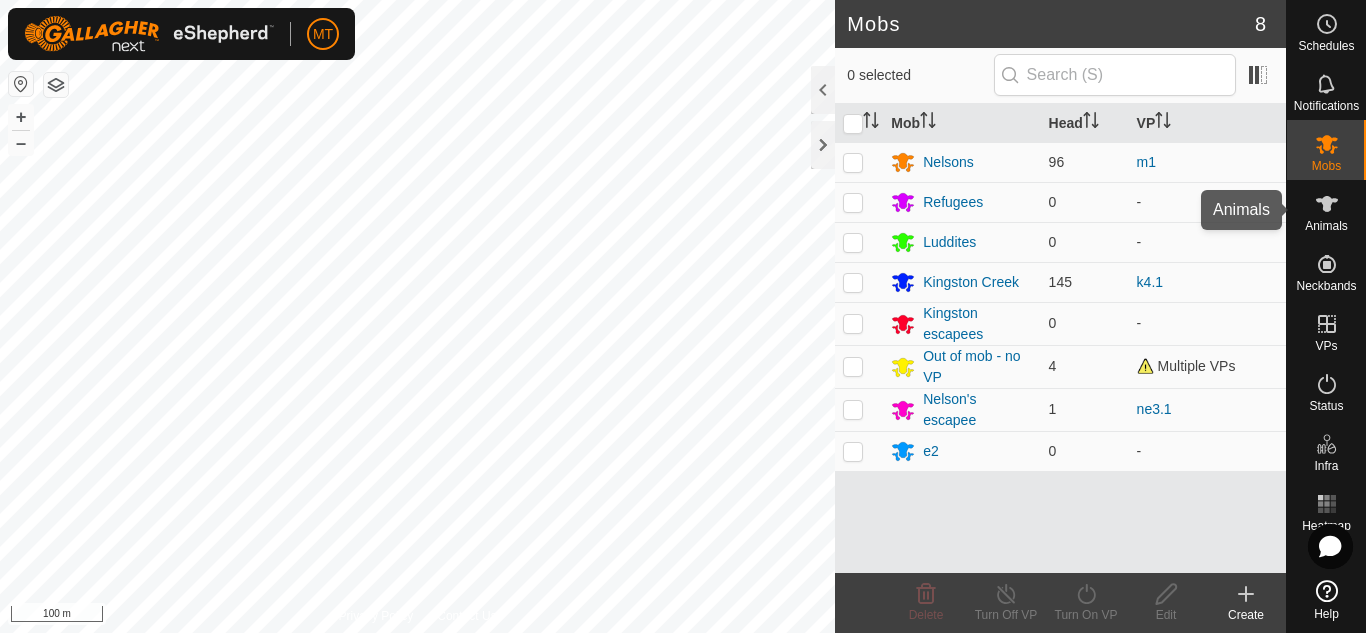click 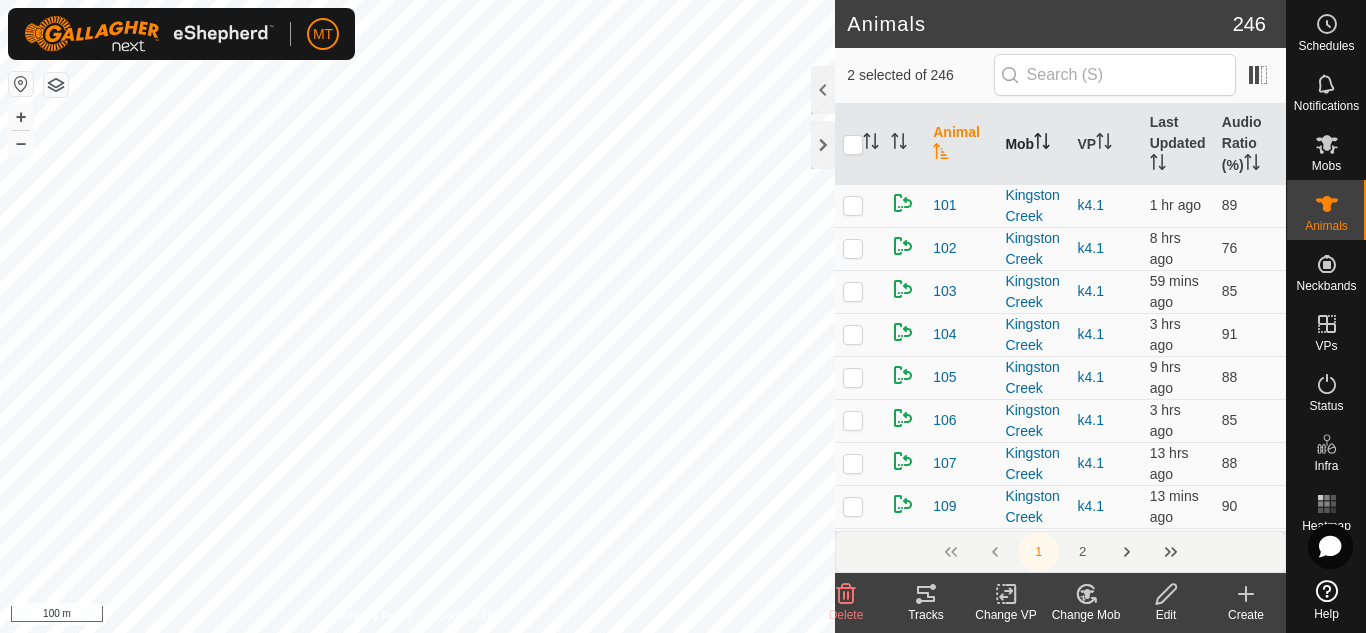 checkbox on "true" 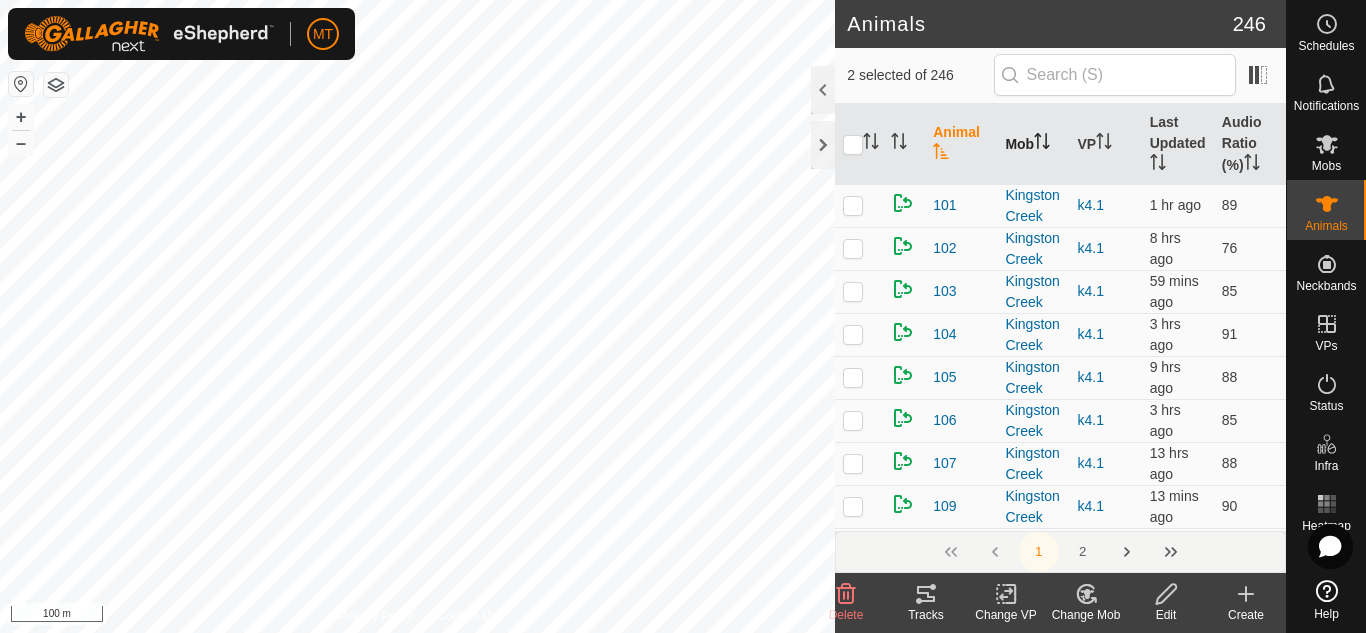 checkbox on "true" 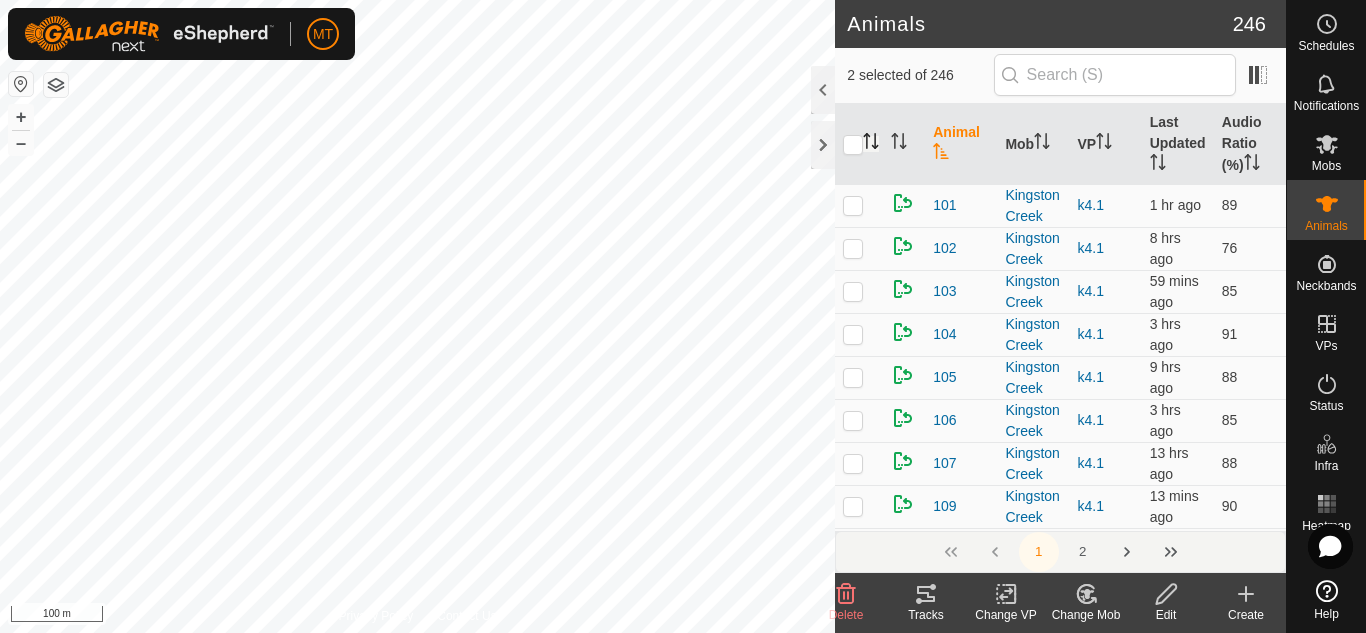 click 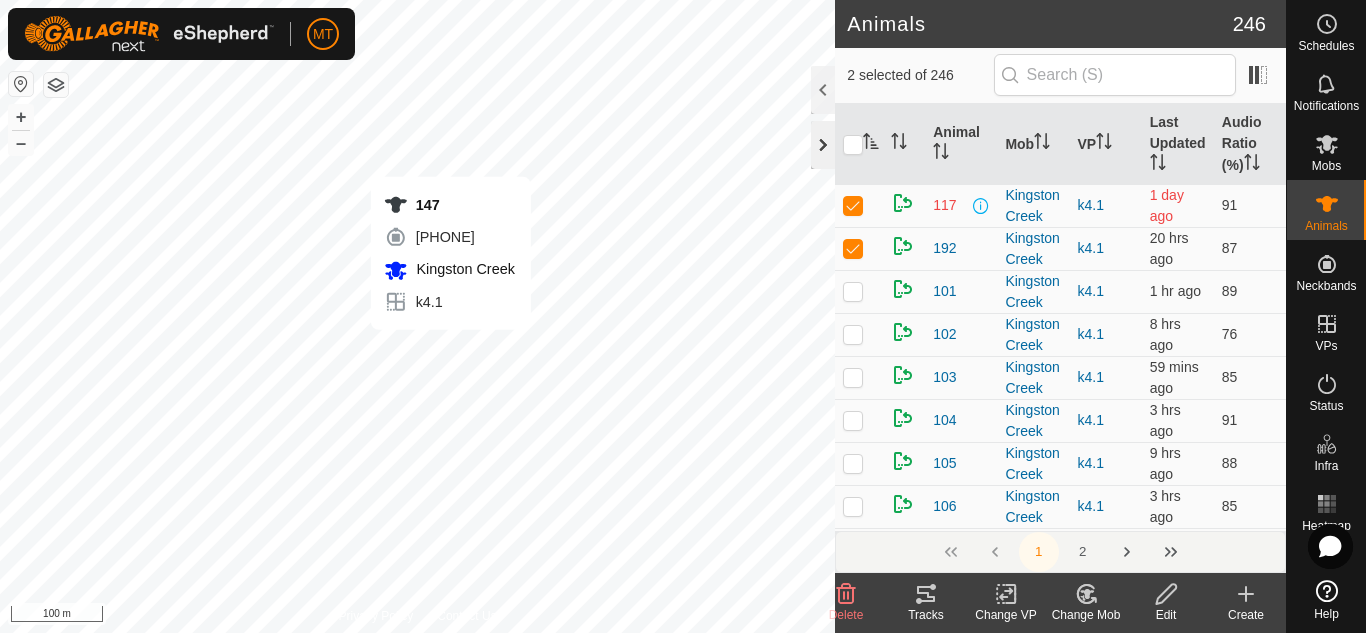 checkbox on "true" 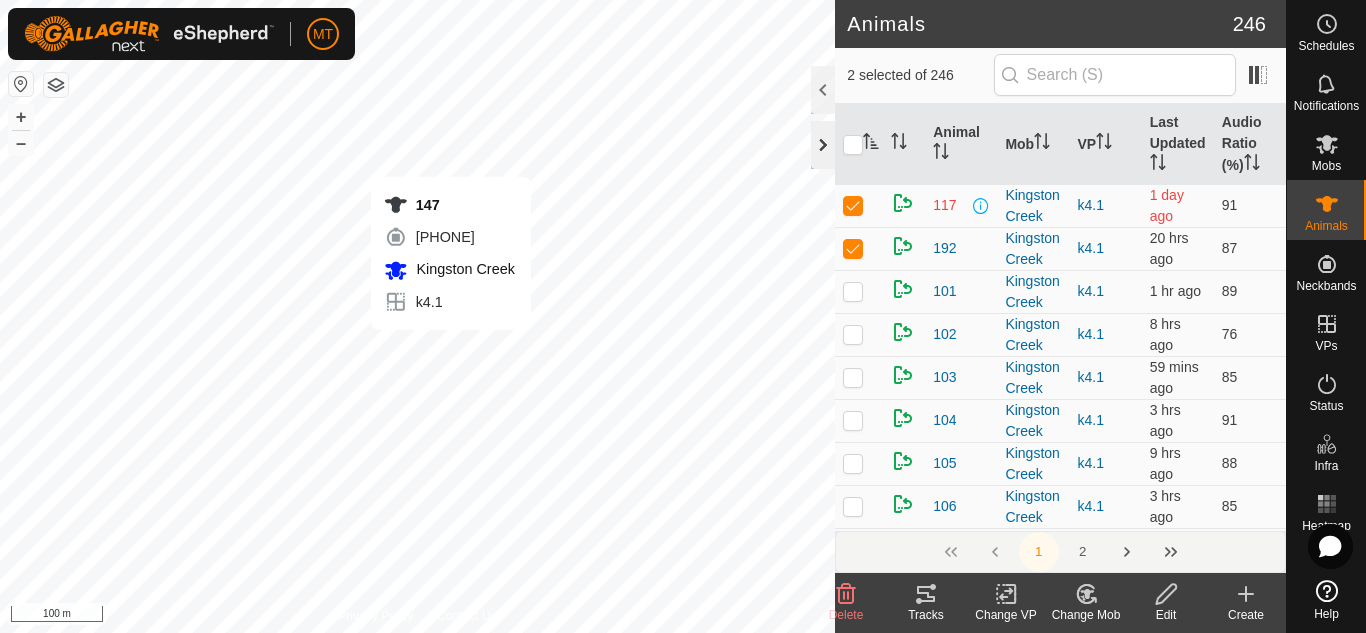 checkbox on "false" 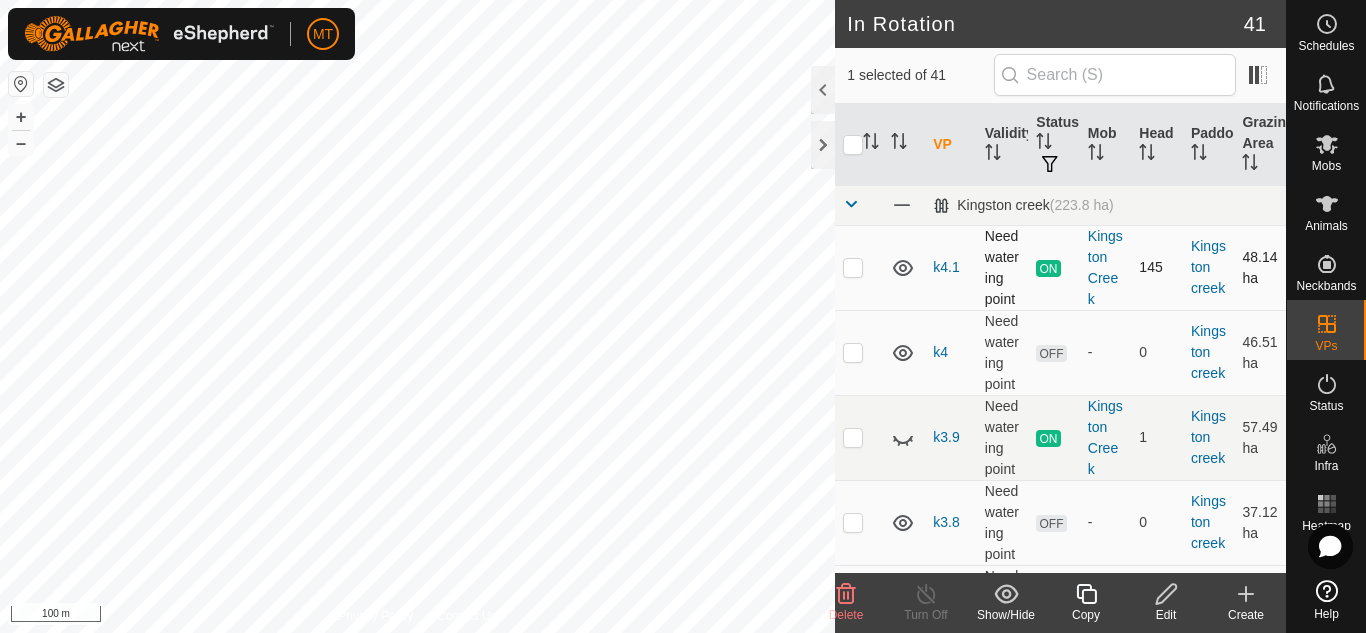 click at bounding box center [853, 267] 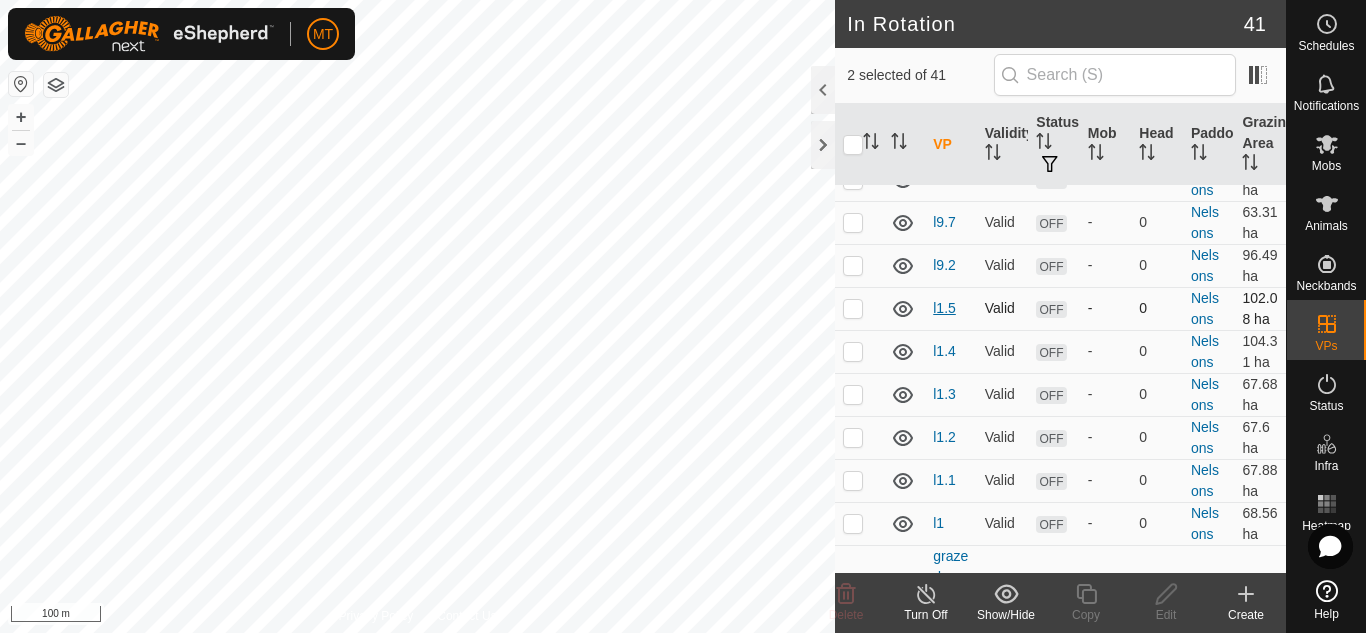 scroll, scrollTop: 2439, scrollLeft: 0, axis: vertical 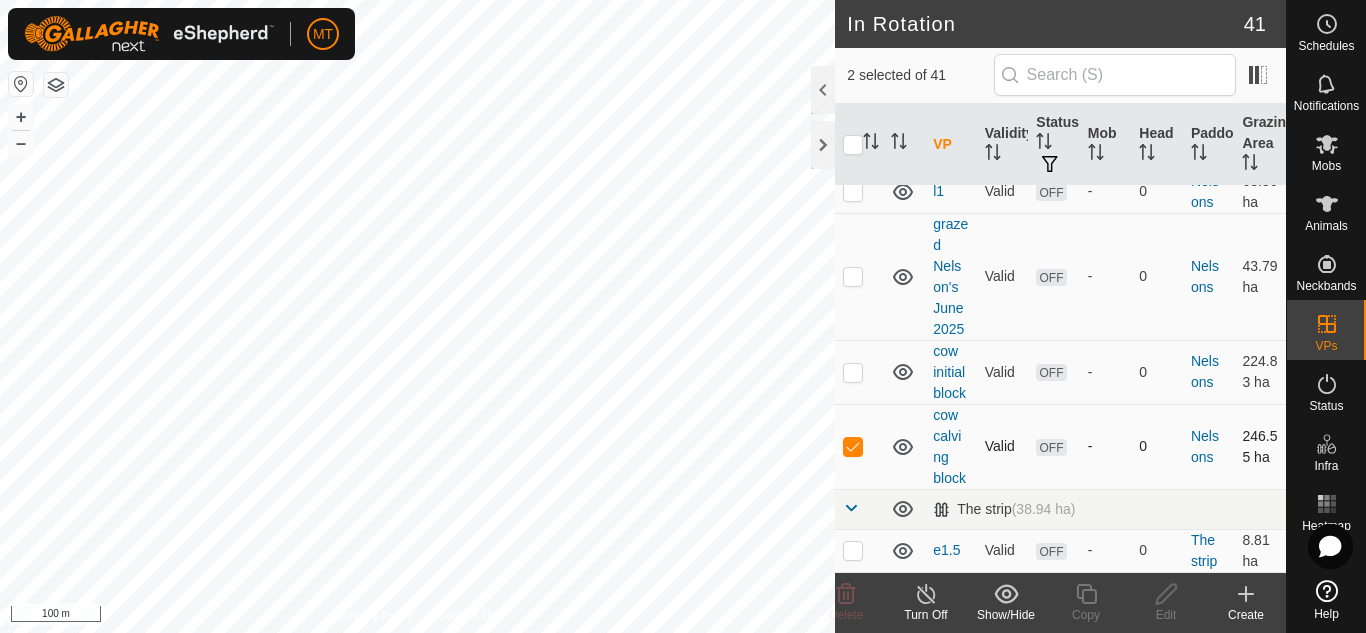 click at bounding box center [853, 446] 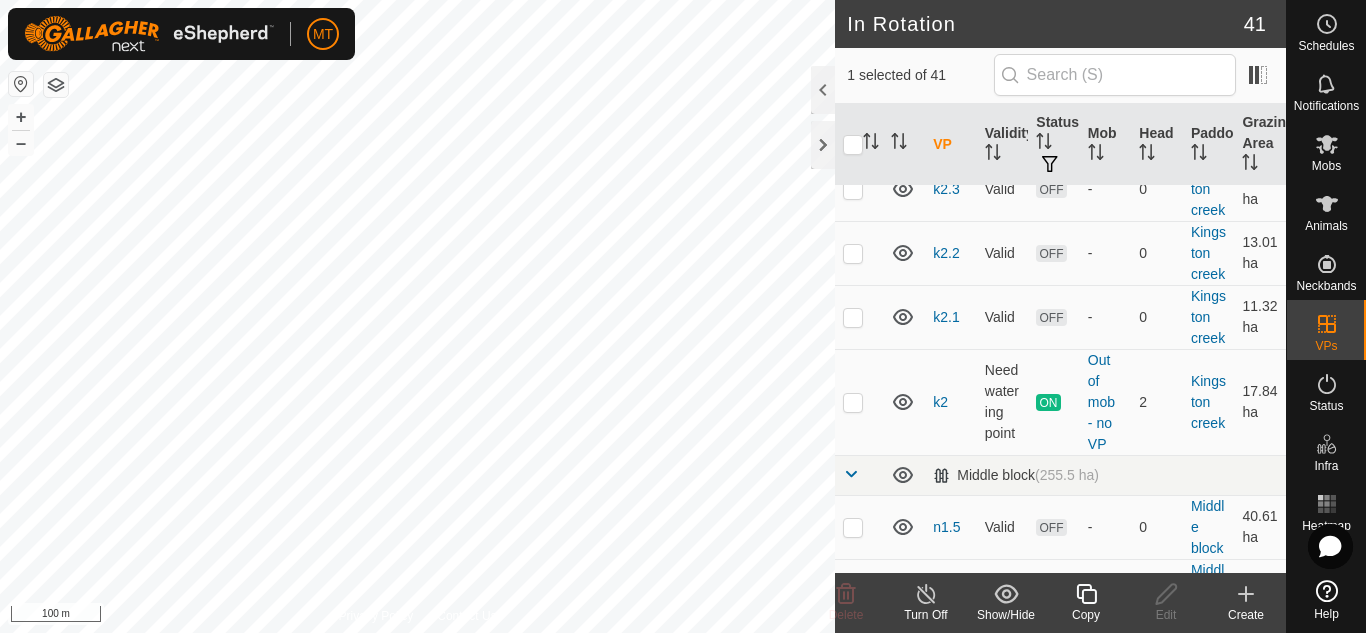 scroll, scrollTop: 0, scrollLeft: 0, axis: both 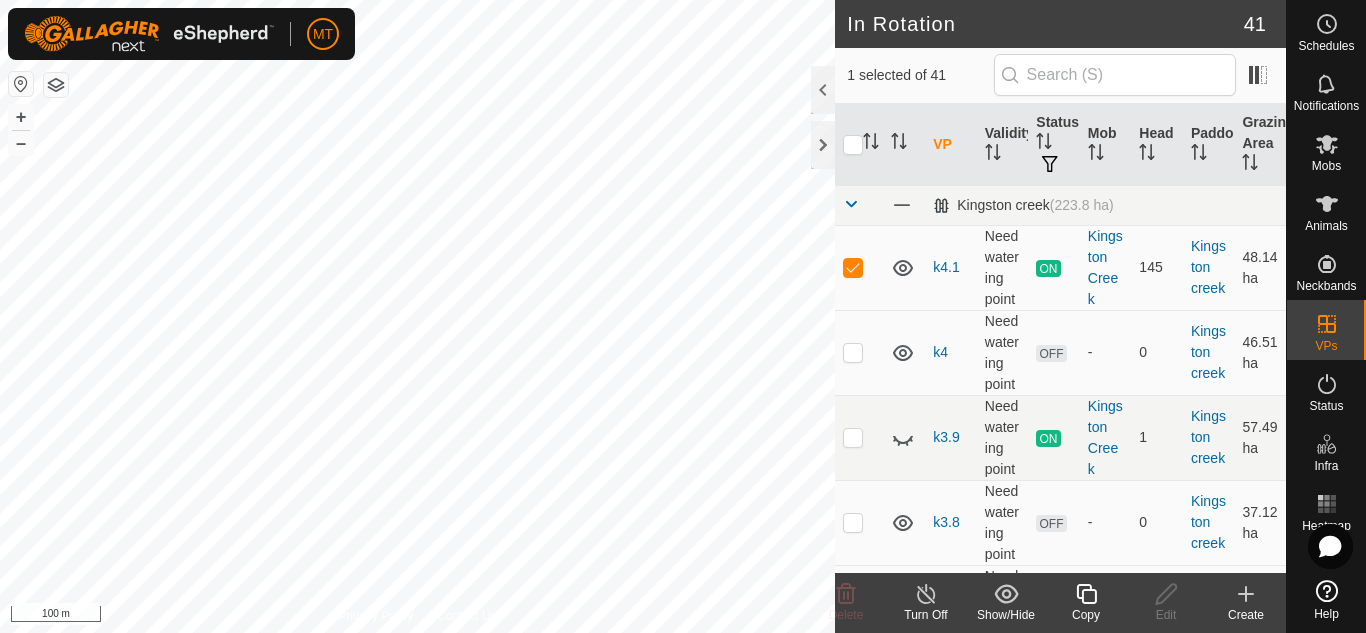 click 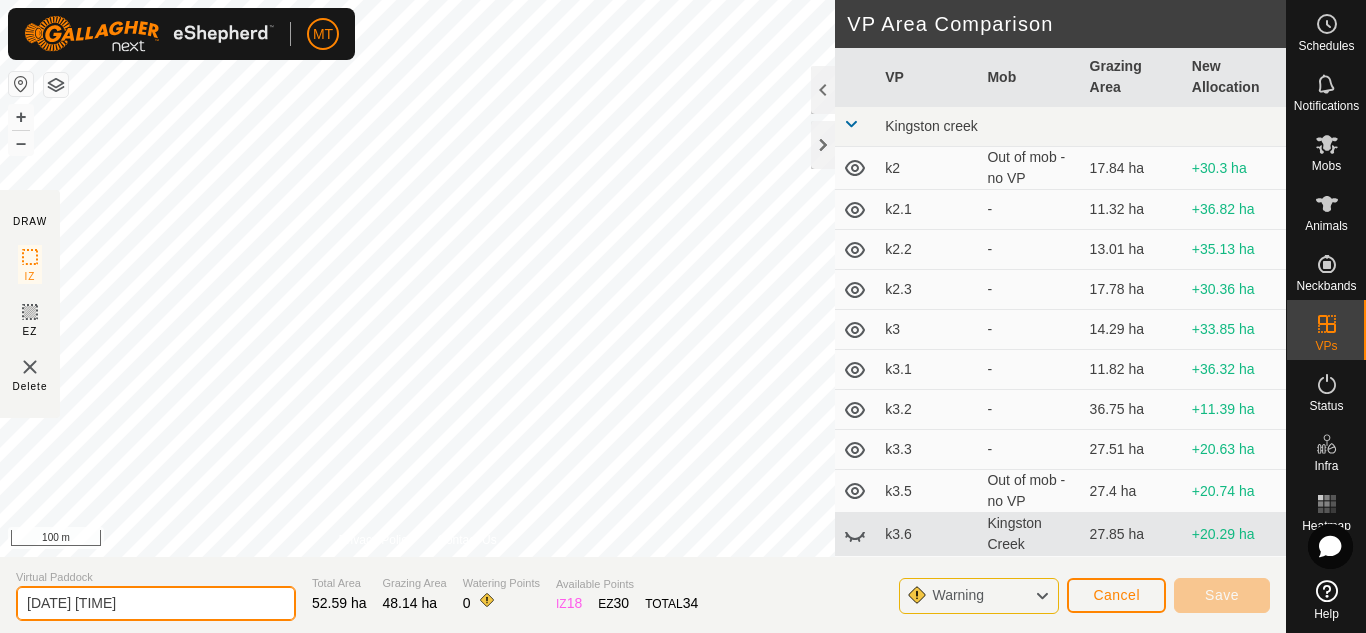 drag, startPoint x: 173, startPoint y: 611, endPoint x: 0, endPoint y: 607, distance: 173.04623 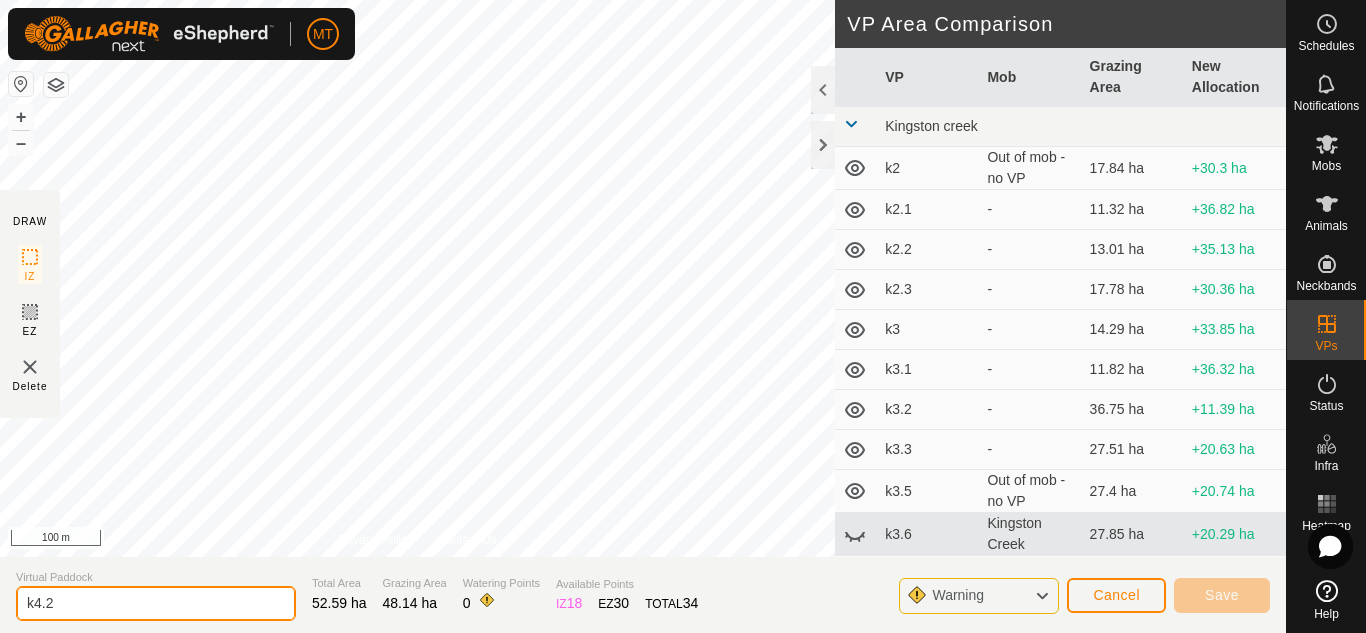 type on "k4.2" 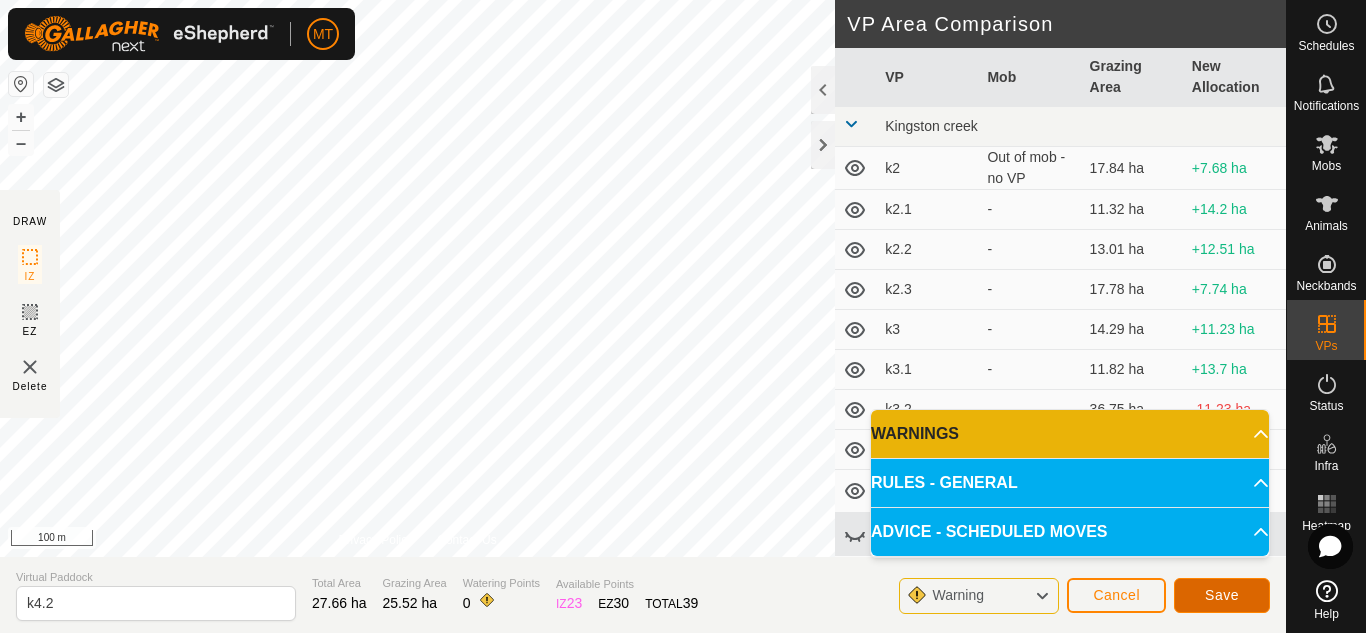 click on "Save" 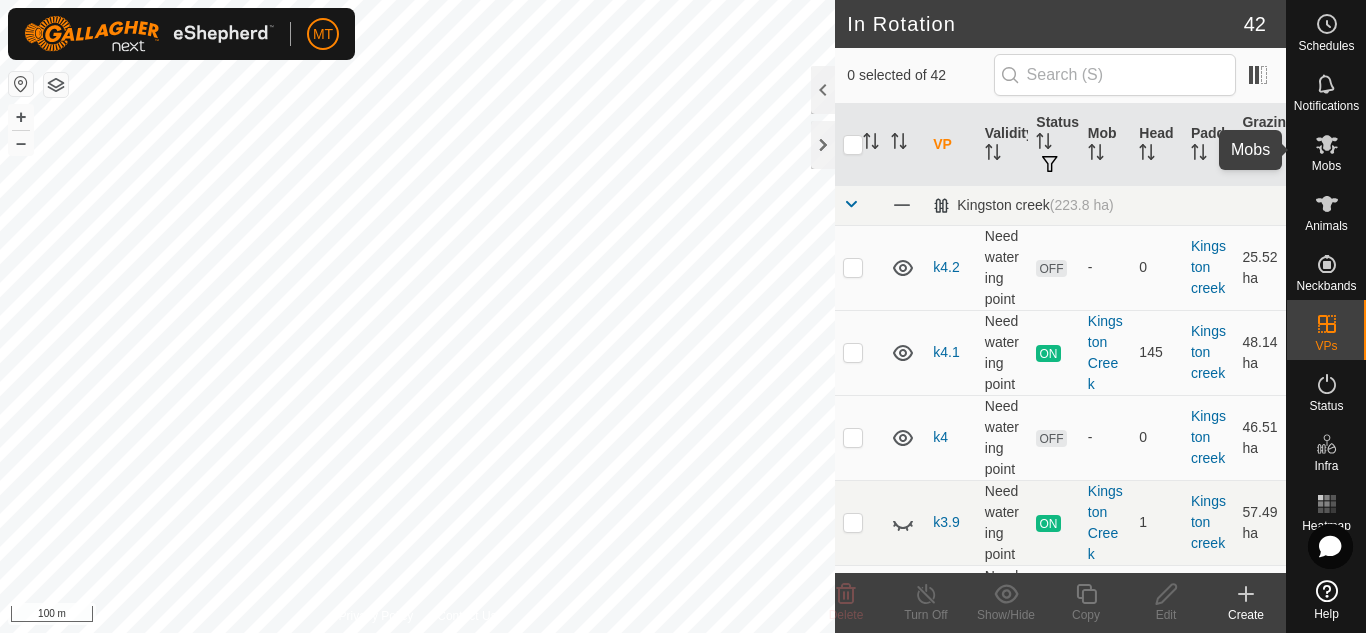 click 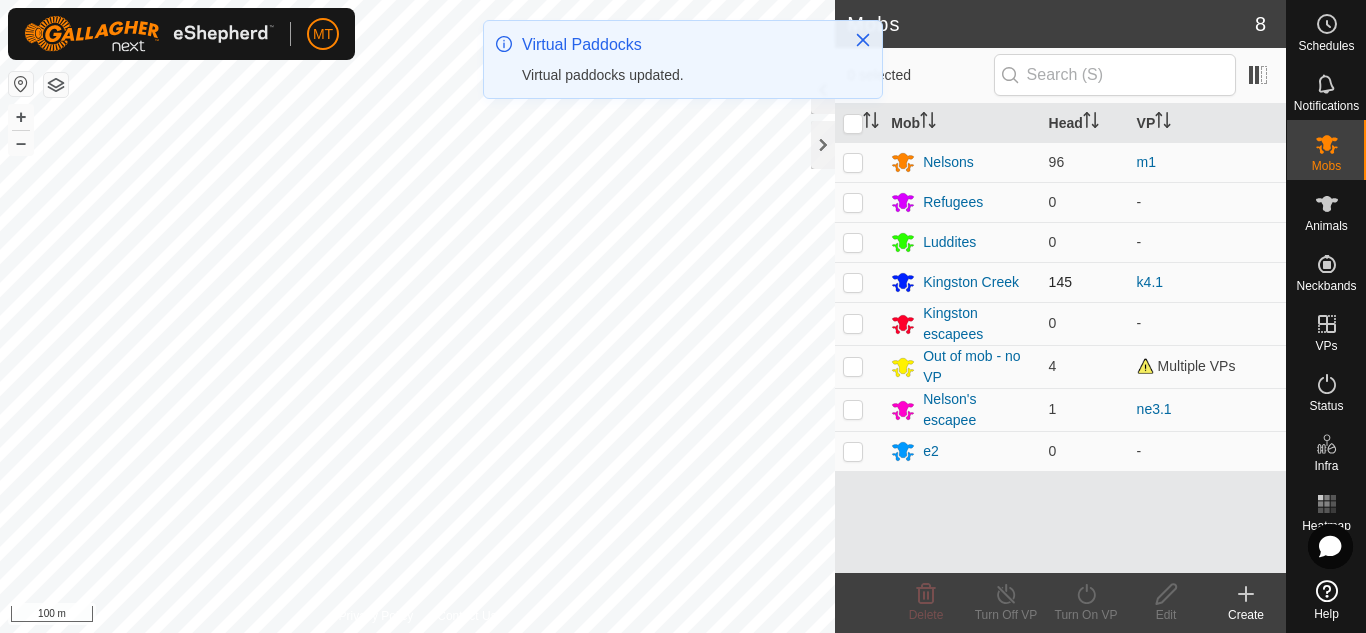 click at bounding box center [853, 282] 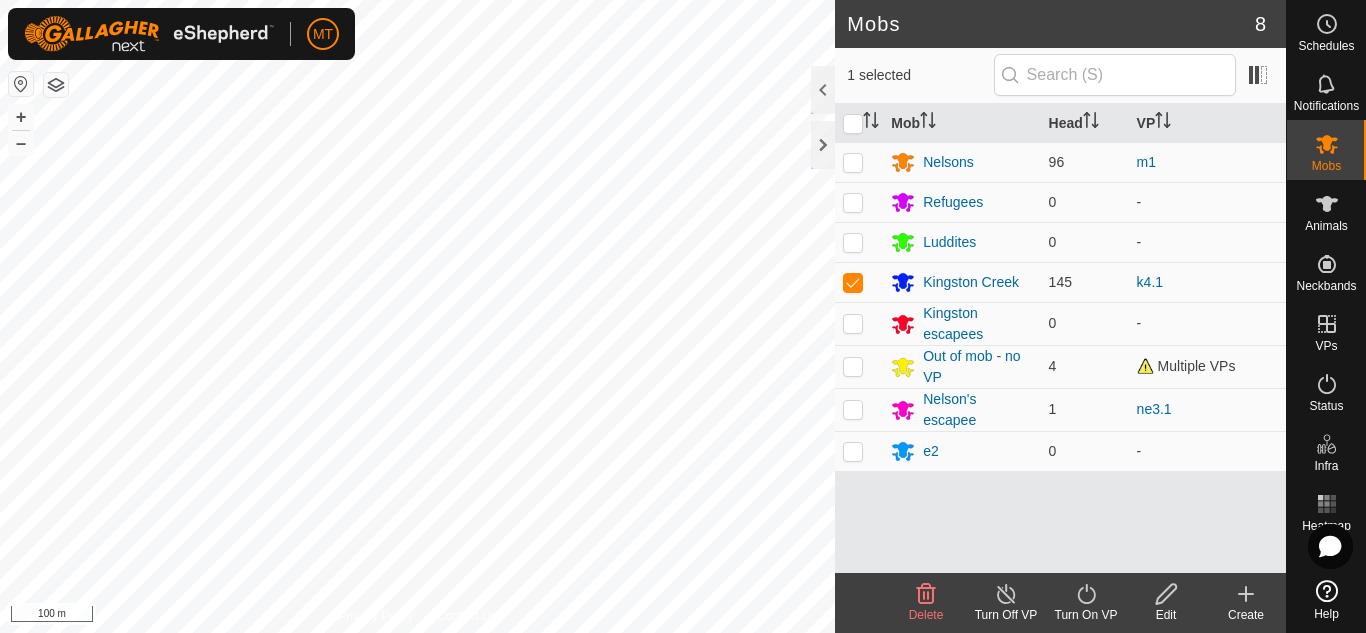 click 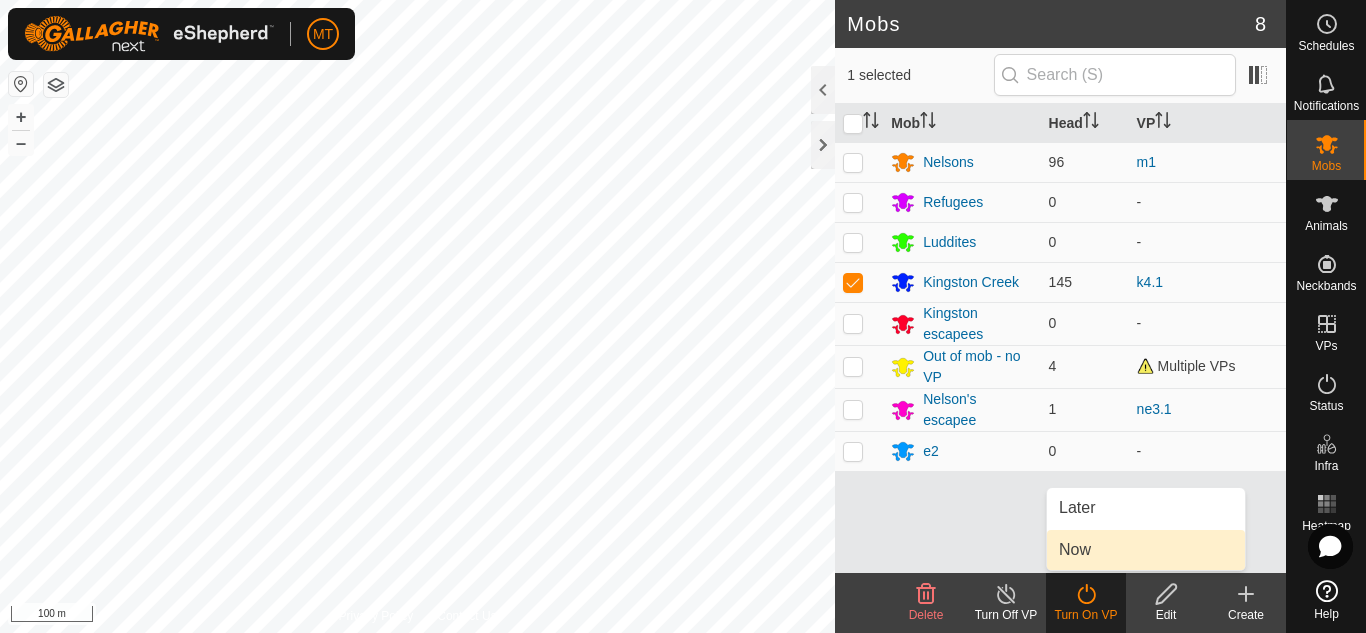 click on "Now" at bounding box center (1146, 550) 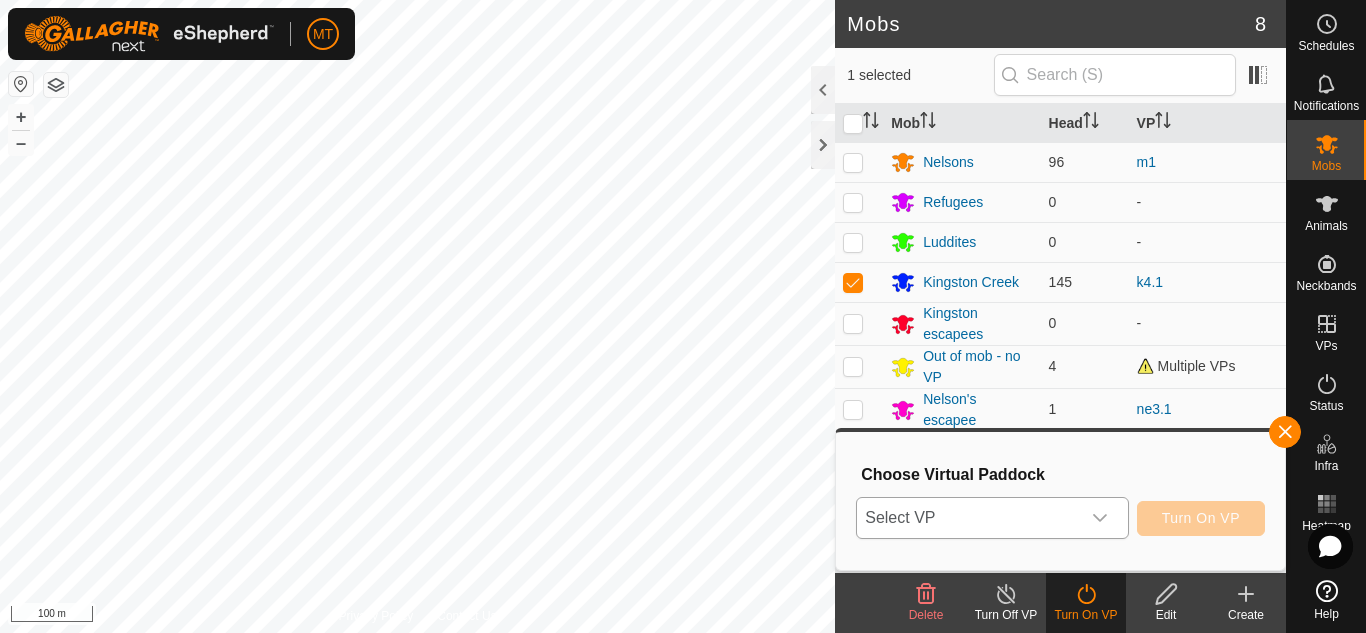 click on "Select VP" at bounding box center (968, 518) 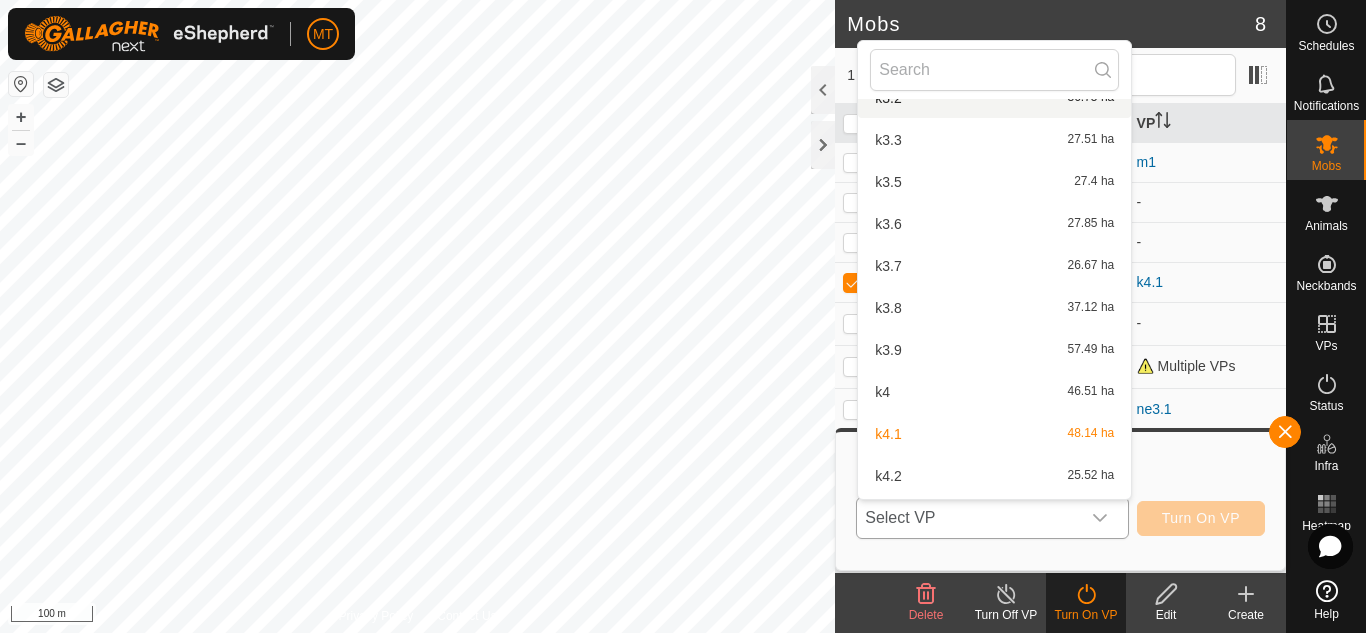 scroll, scrollTop: 326, scrollLeft: 0, axis: vertical 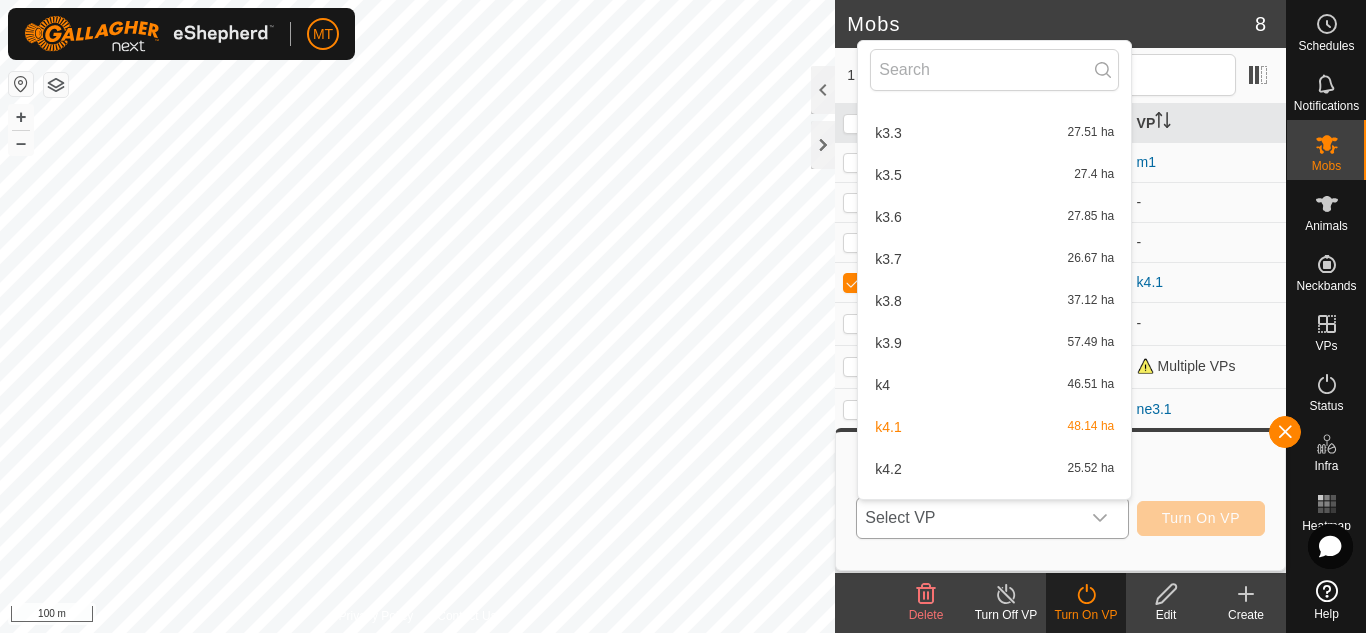 click on "k4.2  25.52 ha" at bounding box center (994, 469) 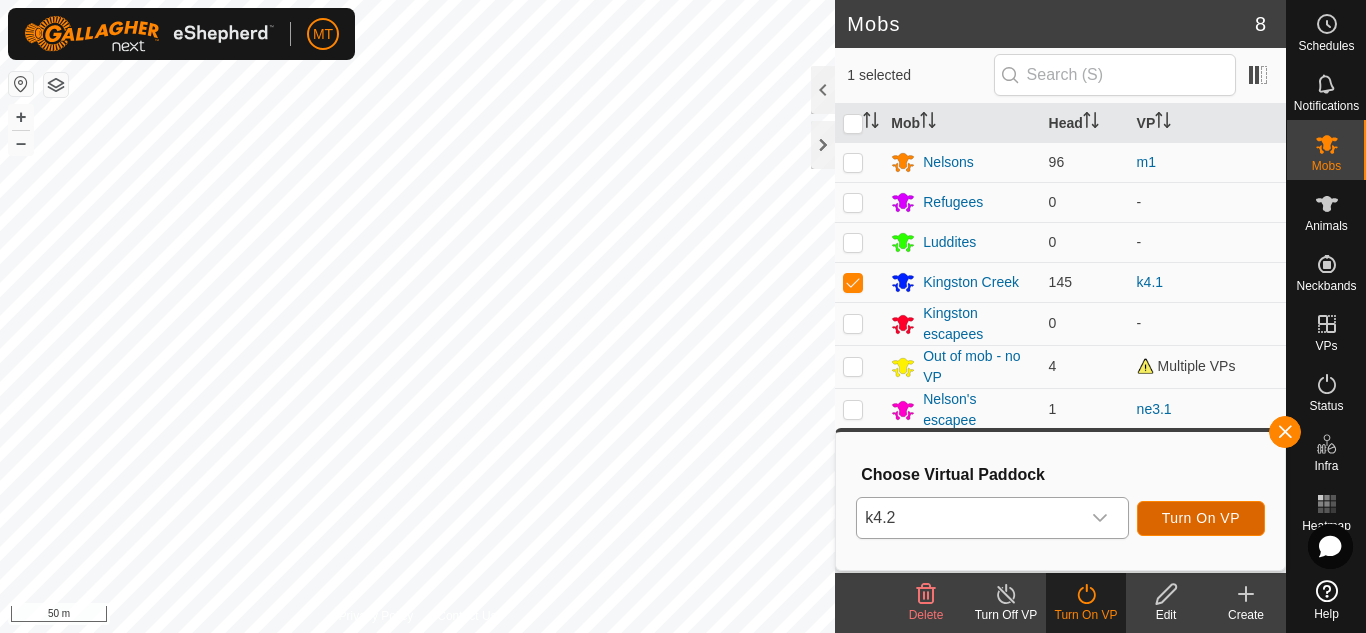 click on "Turn On VP" at bounding box center [1201, 518] 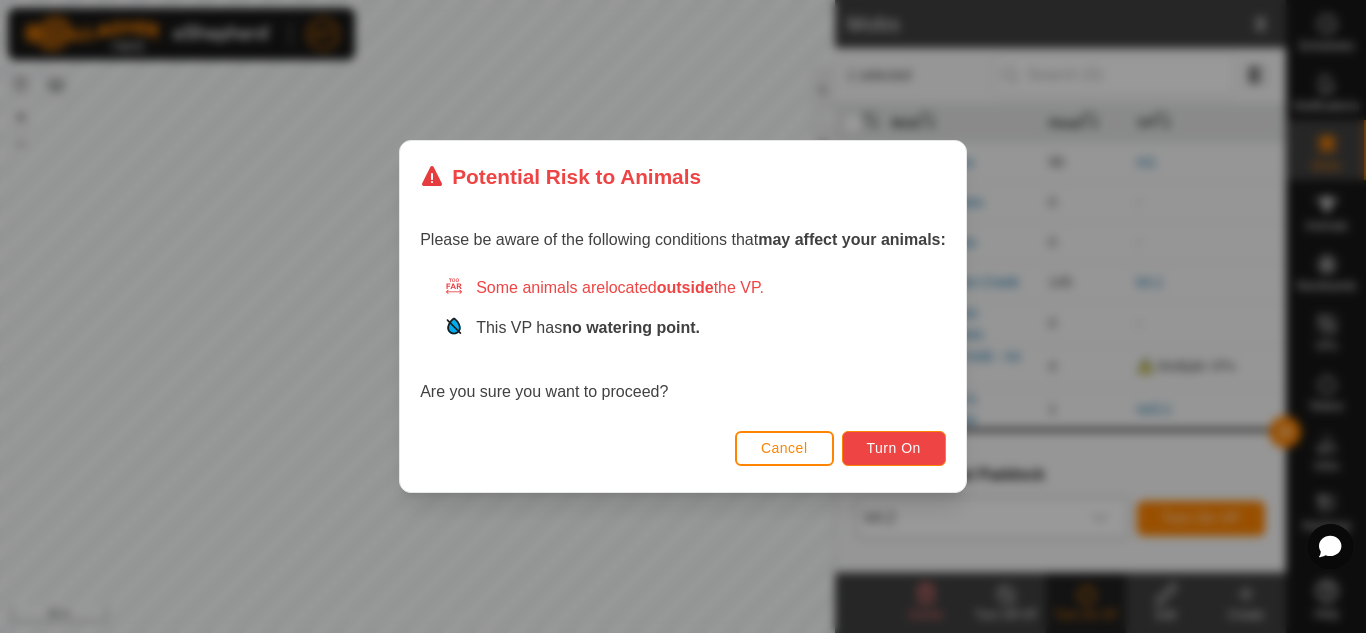 click on "Turn On" at bounding box center (894, 448) 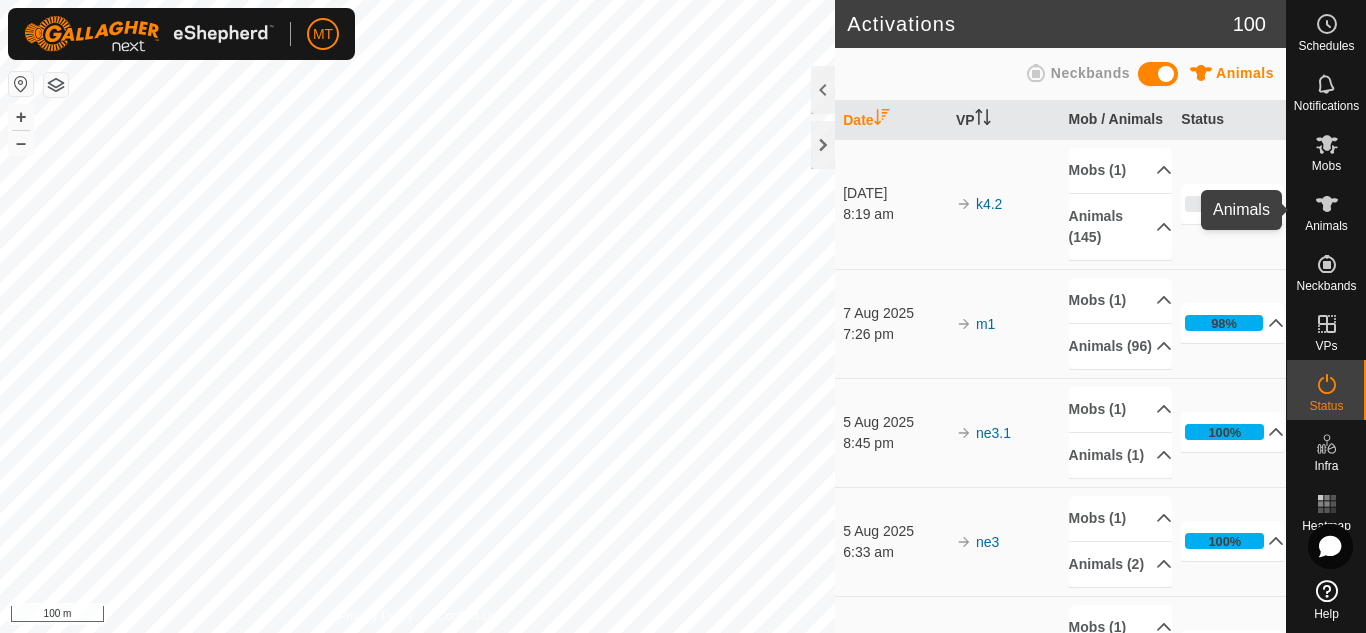 click on "Animals" at bounding box center (1326, 210) 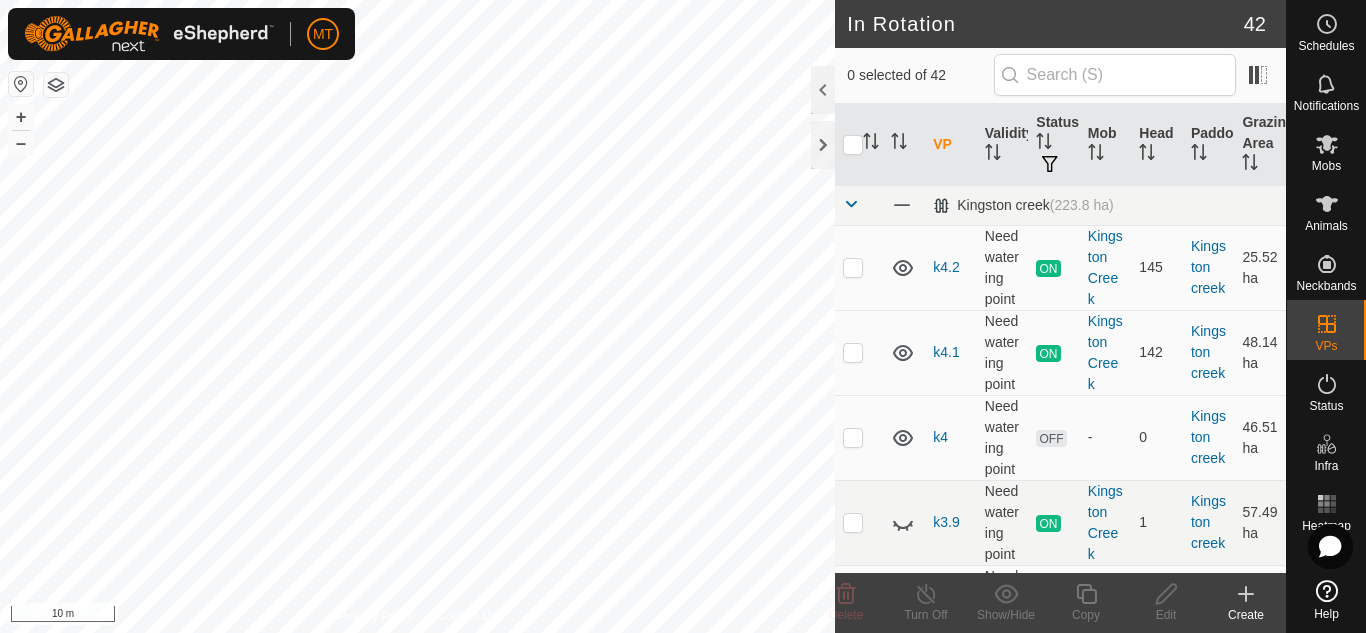 click on "MT Schedules Notifications Mobs Animals Neckbands VPs Status Infra Heatmap Help In Rotation 42 0 selected of 42     VP   Validity   Status   Mob   Head   Paddock   Grazing Area   Kingston creek   (223.8 ha) k4.2  Need watering point  ON  Kingston Creek   145   Kingston creek   25.52 ha  k4.1  Need watering point  ON  Kingston Creek   142   Kingston creek   48.14 ha  k4  Need watering point  OFF  -   0   Kingston creek   46.51 ha  k3.9  Need watering point  ON  Kingston Creek   1   Kingston creek   57.49 ha  k3.8  Need watering point  OFF  -   0   Kingston creek   37.12 ha  k3.7  Need watering point  OFF  -   0   Kingston creek   26.67 ha  k3.6  Need watering point  ON  Kingston Creek   1   Kingston creek   27.85 ha  k3.5  Need watering point  ON  Out of mob - no VP   2   Kingston creek   27.4 ha  k3.3  Need watering point  OFF  -   0   Kingston creek   27.51 ha  k3.2  Need watering point  OFF  -   0   Kingston creek   36.75 ha  k3.1  Need watering point  OFF  -   0   Kingston creek   11.82 ha  k3 +" at bounding box center (683, 316) 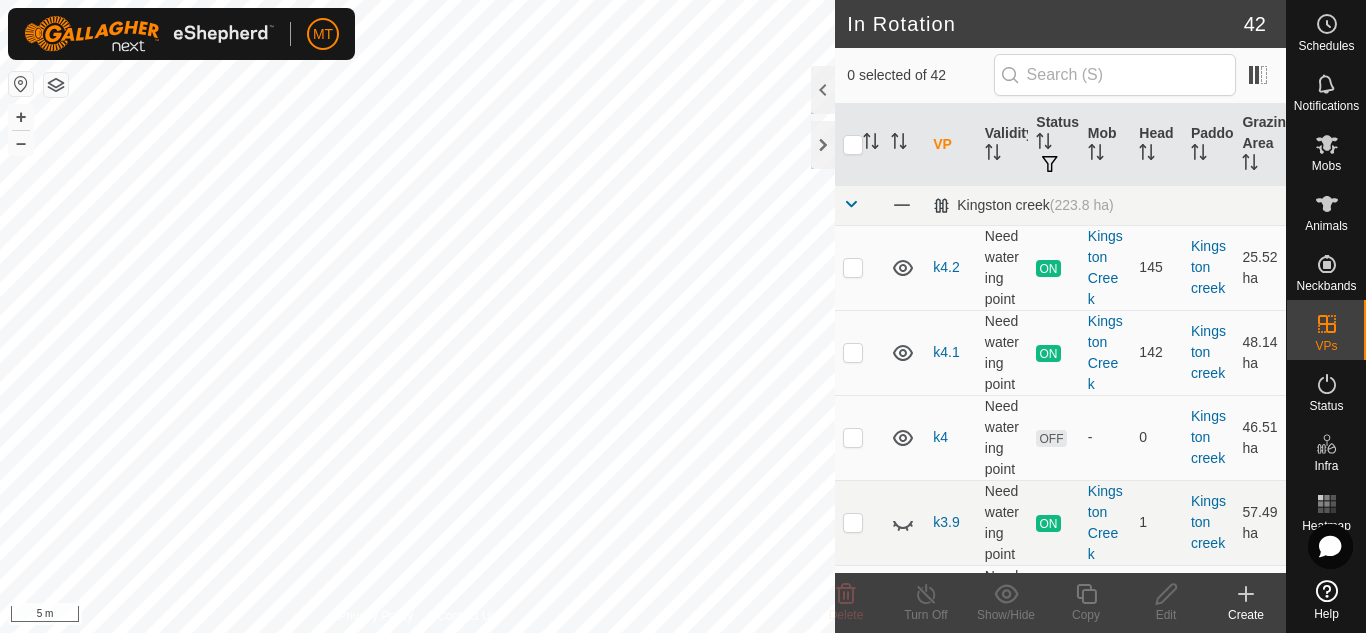 click on "MT Schedules Notifications Mobs Animals Neckbands VPs Status Infra Heatmap Help In Rotation 42 0 selected of 42     VP   Validity   Status   Mob   Head   Paddock   Grazing Area   Kingston creek   (223.8 ha) k4.2  Need watering point  ON  Kingston Creek   145   Kingston creek   25.52 ha  k4.1  Need watering point  ON  Kingston Creek   142   Kingston creek   48.14 ha  k4  Need watering point  OFF  -   0   Kingston creek   46.51 ha  k3.9  Need watering point  ON  Kingston Creek   1   Kingston creek   57.49 ha  k3.8  Need watering point  OFF  -   0   Kingston creek   37.12 ha  k3.7  Need watering point  OFF  -   0   Kingston creek   26.67 ha  k3.6  Need watering point  ON  Kingston Creek   1   Kingston creek   27.85 ha  k3.5  Need watering point  ON  Out of mob - no VP   2   Kingston creek   27.4 ha  k3.3  Need watering point  OFF  -   0   Kingston creek   27.51 ha  k3.2  Need watering point  OFF  -   0   Kingston creek   36.75 ha  k3.1  Need watering point  OFF  -   0   Kingston creek   11.82 ha  k3 +" at bounding box center (683, 316) 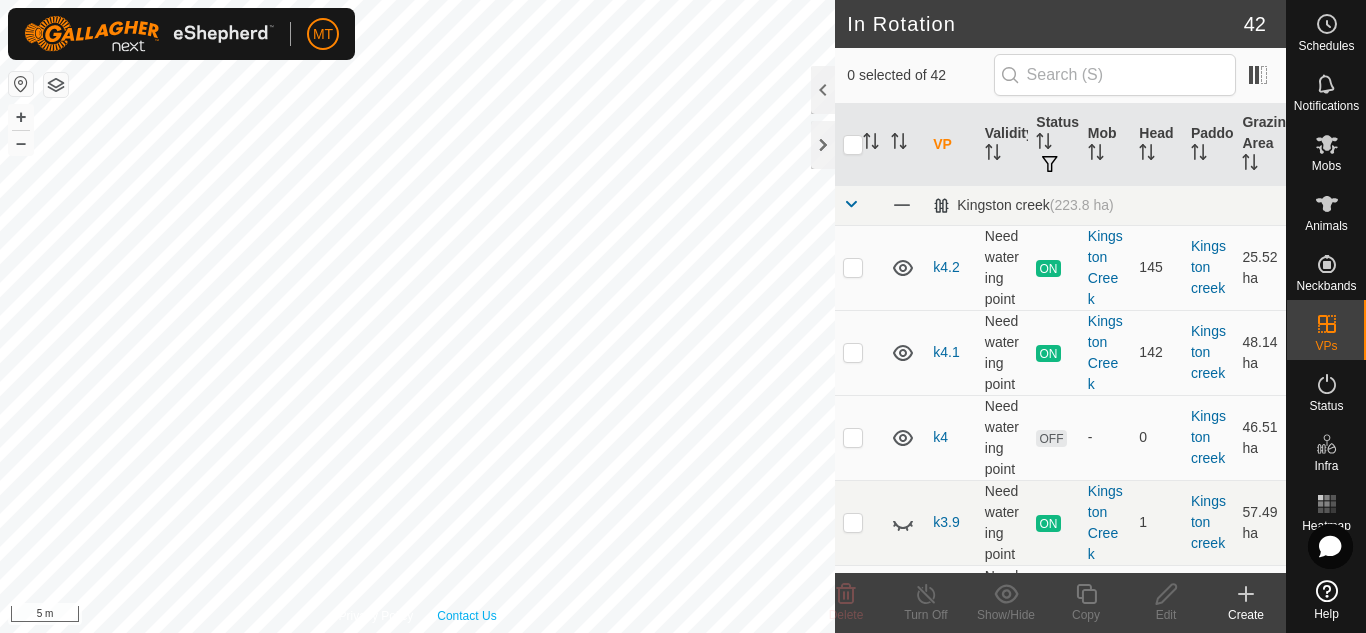 click on "Privacy Policy Contact Us
Animal[PHONE]
[PHONE]
Nelsons
m1 + – ⇧ i 5 m" at bounding box center (417, 316) 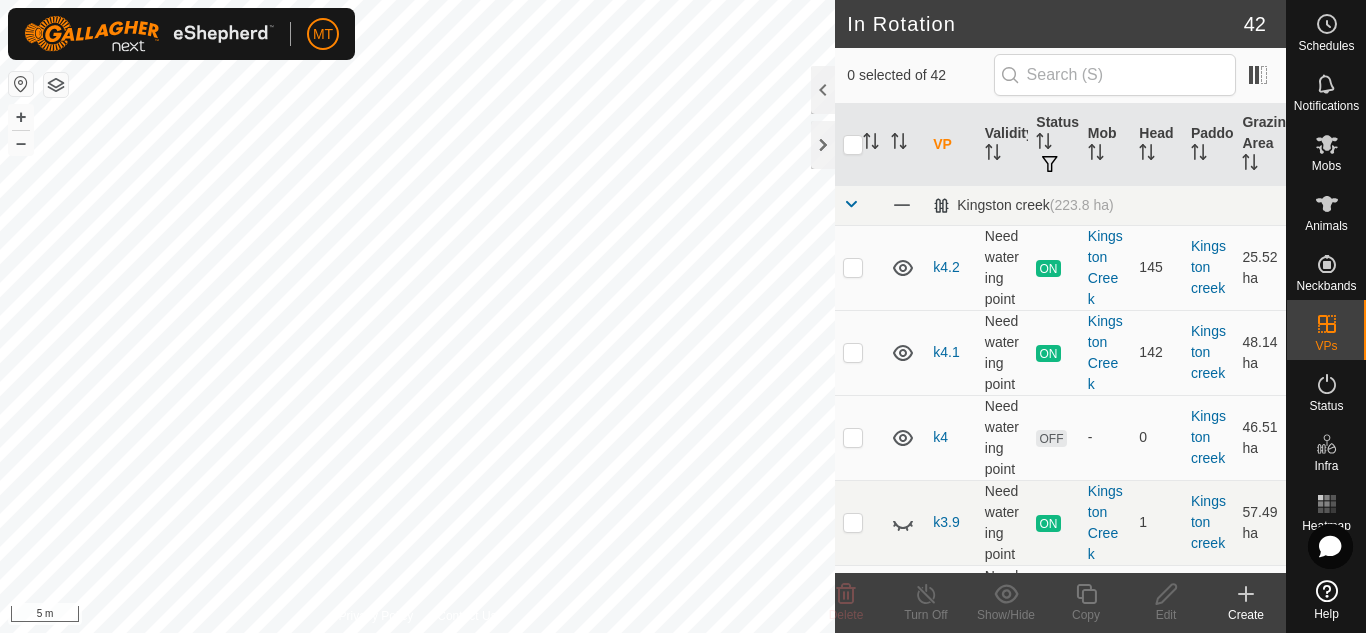 click on "MT Schedules Notifications Mobs Animals Neckbands VPs Status Infra Heatmap Help In Rotation 42 0 selected of 42     VP   Validity   Status   Mob   Head   Paddock   Grazing Area   Kingston creek   (223.8 ha) k4.2  Need watering point  ON  Kingston Creek   145   Kingston creek   25.52 ha  k4.1  Need watering point  ON  Kingston Creek   142   Kingston creek   48.14 ha  k4  Need watering point  OFF  -   0   Kingston creek   46.51 ha  k3.9  Need watering point  ON  Kingston Creek   1   Kingston creek   57.49 ha  k3.8  Need watering point  OFF  -   0   Kingston creek   37.12 ha  k3.7  Need watering point  OFF  -   0   Kingston creek   26.67 ha  k3.6  Need watering point  ON  Kingston Creek   1   Kingston creek   27.85 ha  k3.5  Need watering point  ON  Out of mob - no VP   2   Kingston creek   27.4 ha  k3.3  Need watering point  OFF  -   0   Kingston creek   27.51 ha  k3.2  Need watering point  OFF  -   0   Kingston creek   36.75 ha  k3.1  Need watering point  OFF  -   0   Kingston creek   11.82 ha  k3 +" at bounding box center [683, 316] 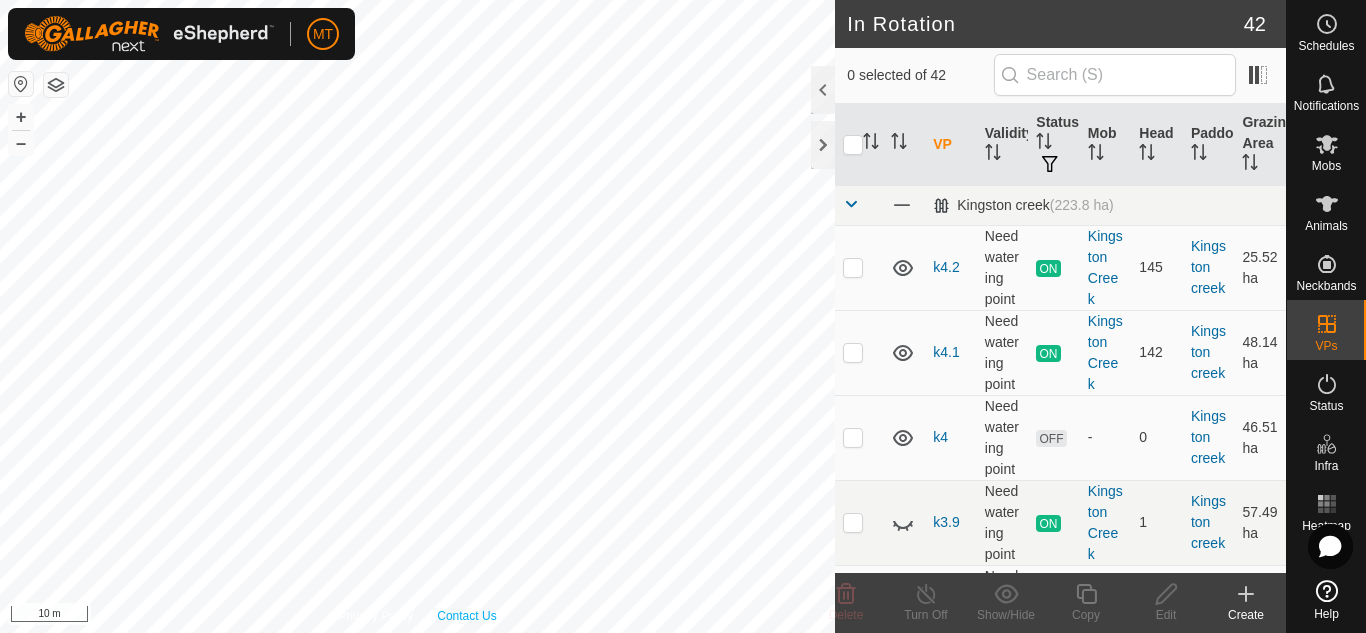 click on "Privacy Policy Contact Us
Animal[PHONE]
[PHONE]
Nelsons
m1 + – ⇧ i 10 m" at bounding box center (417, 316) 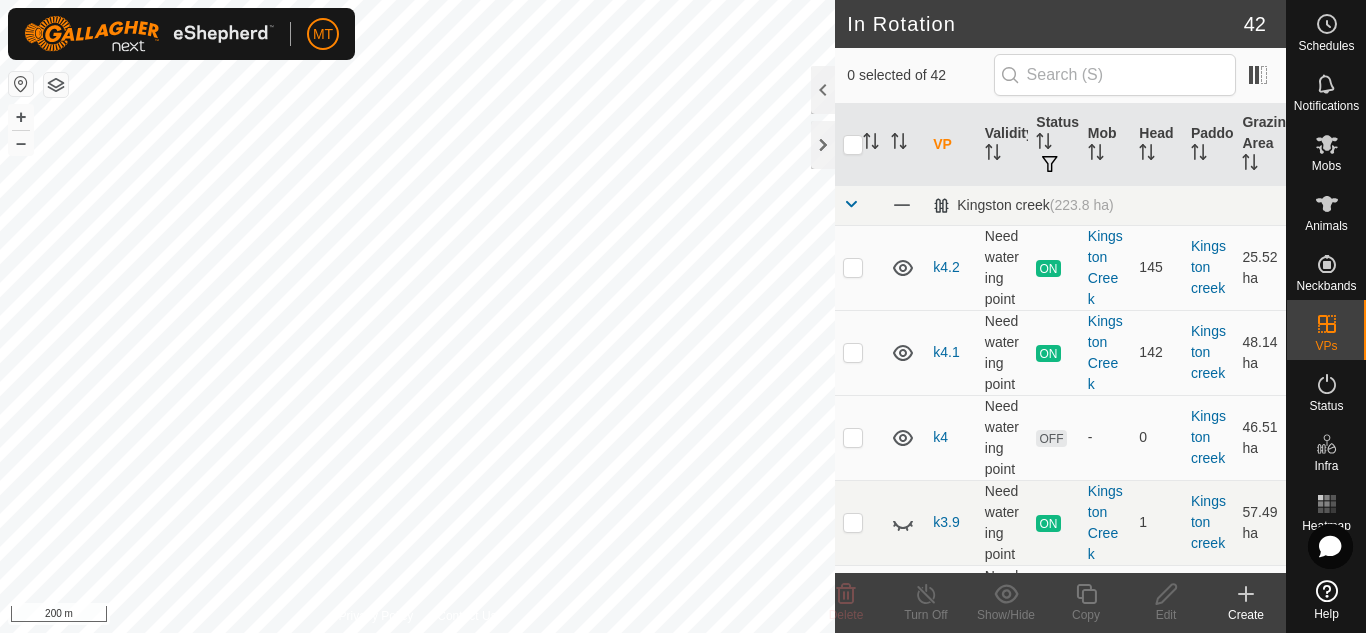 click on "Heatmap" at bounding box center [1326, 510] 